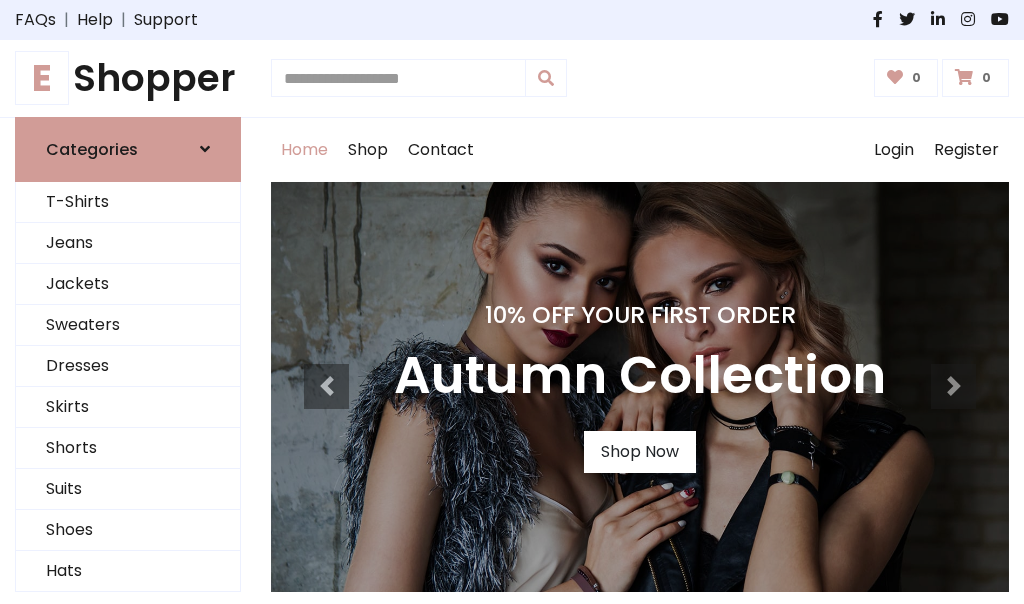 scroll, scrollTop: 0, scrollLeft: 0, axis: both 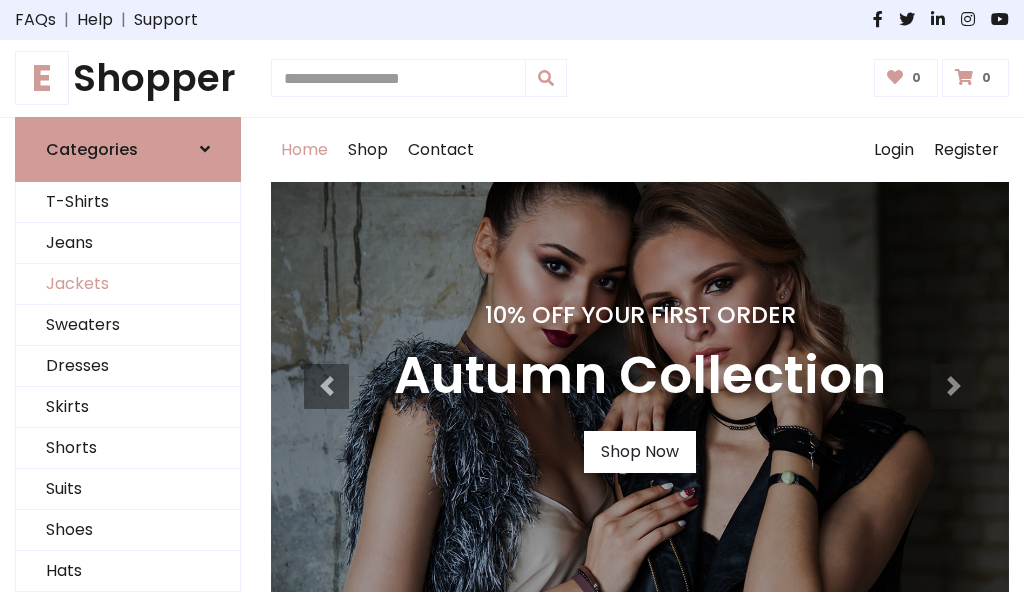 click on "Jackets" at bounding box center [128, 284] 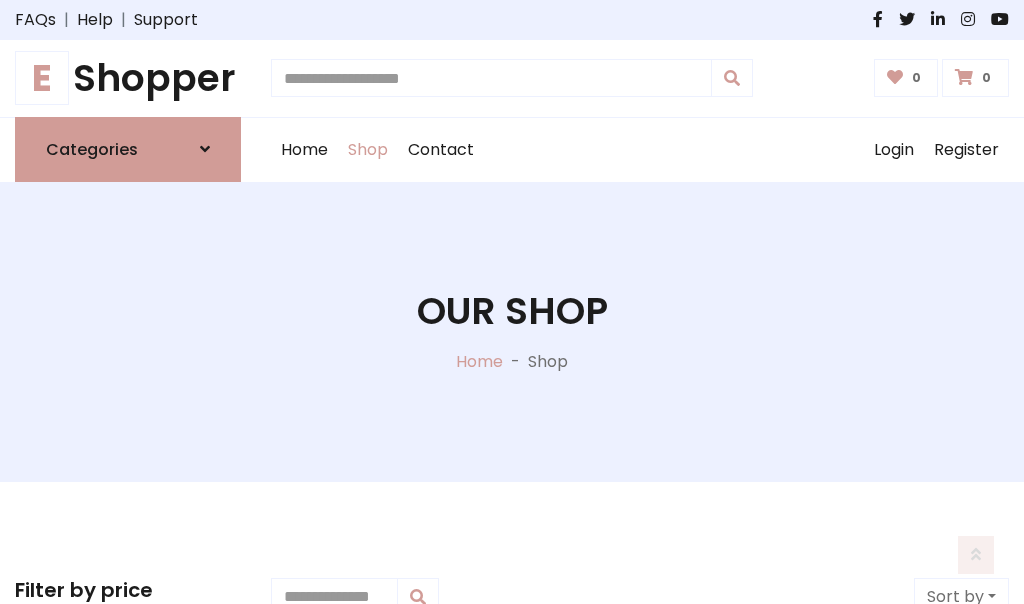 scroll, scrollTop: 904, scrollLeft: 0, axis: vertical 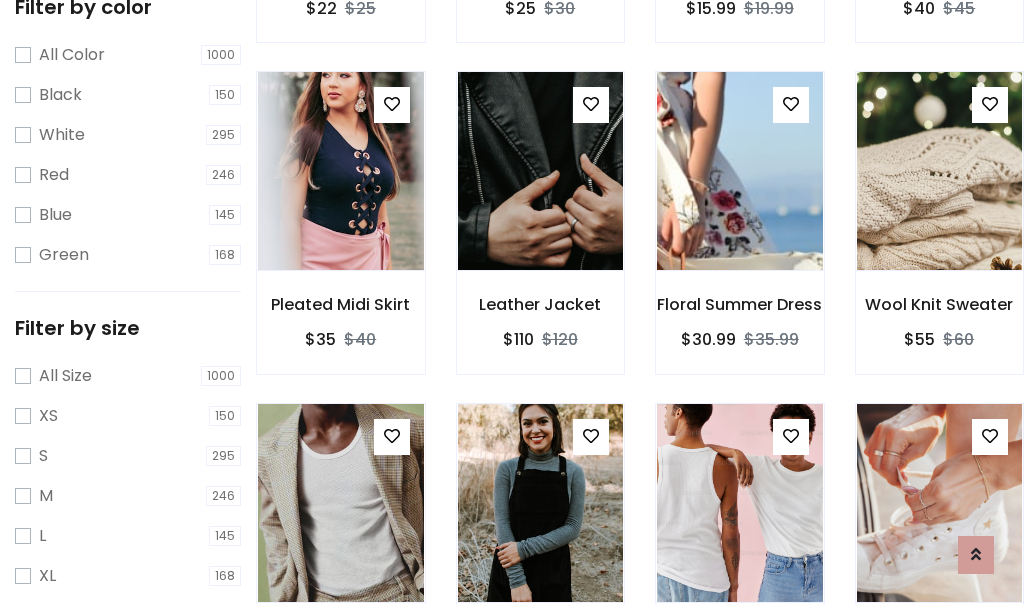 click at bounding box center [340, -160] 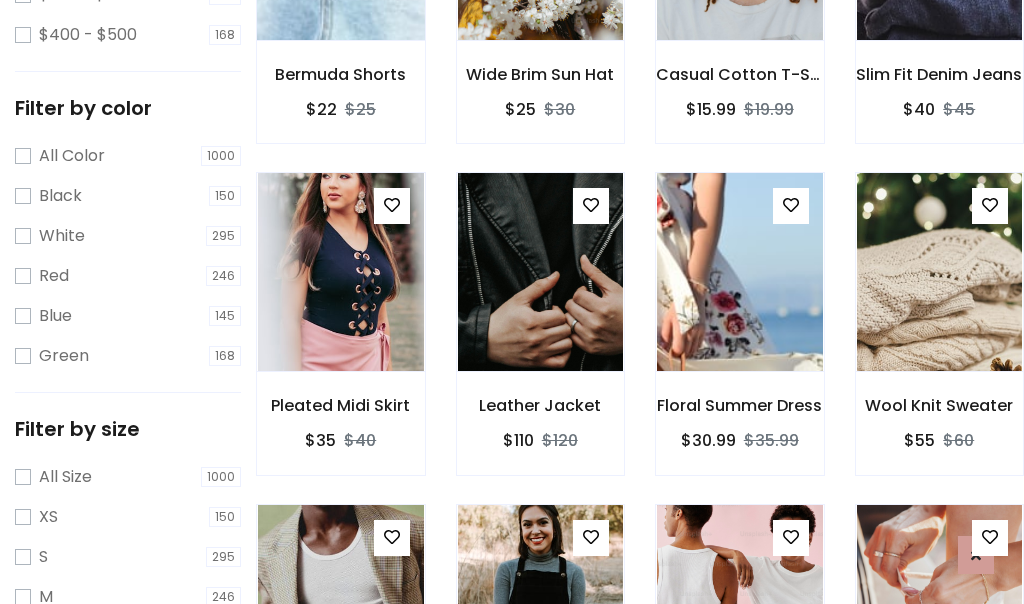 scroll, scrollTop: 101, scrollLeft: 0, axis: vertical 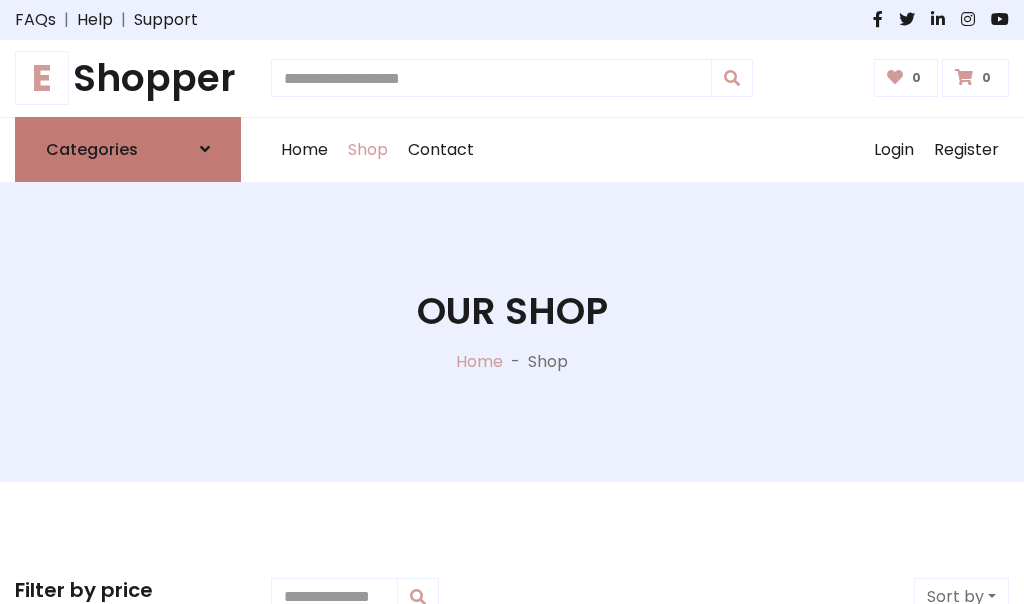 click on "Categories" at bounding box center [92, 149] 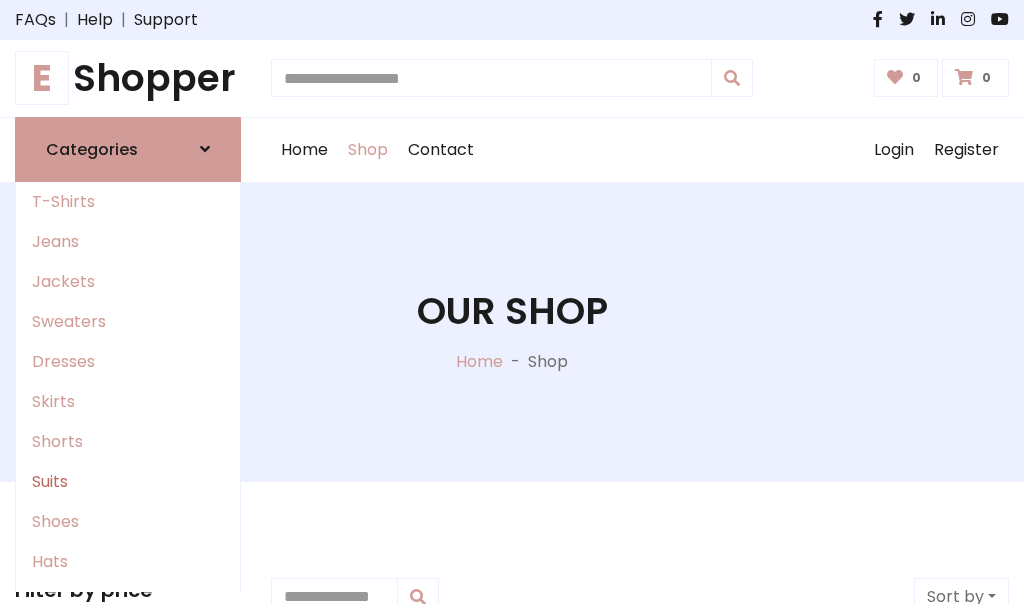 click on "Suits" at bounding box center [128, 482] 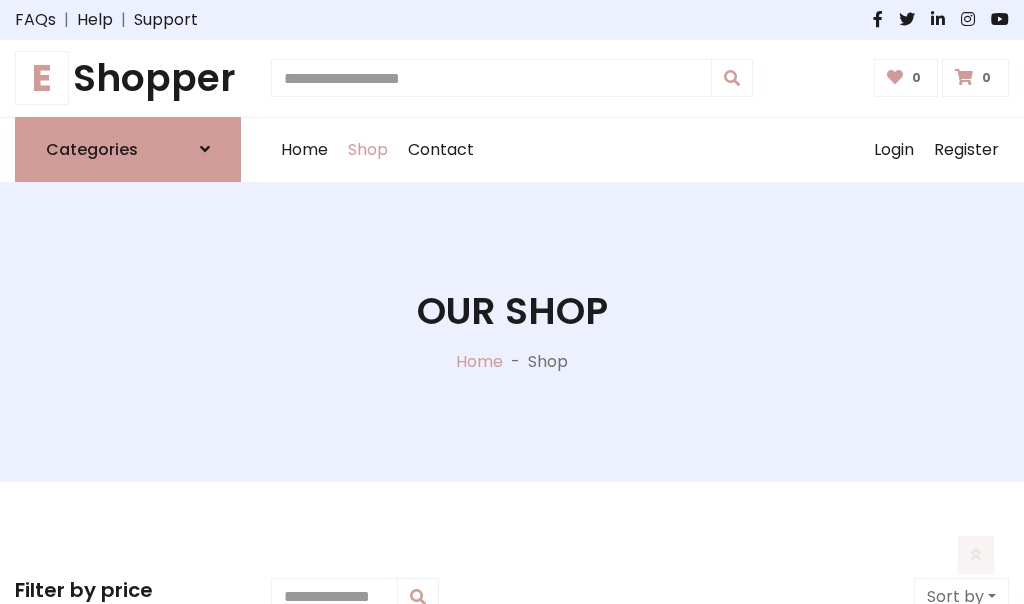 scroll, scrollTop: 1445, scrollLeft: 0, axis: vertical 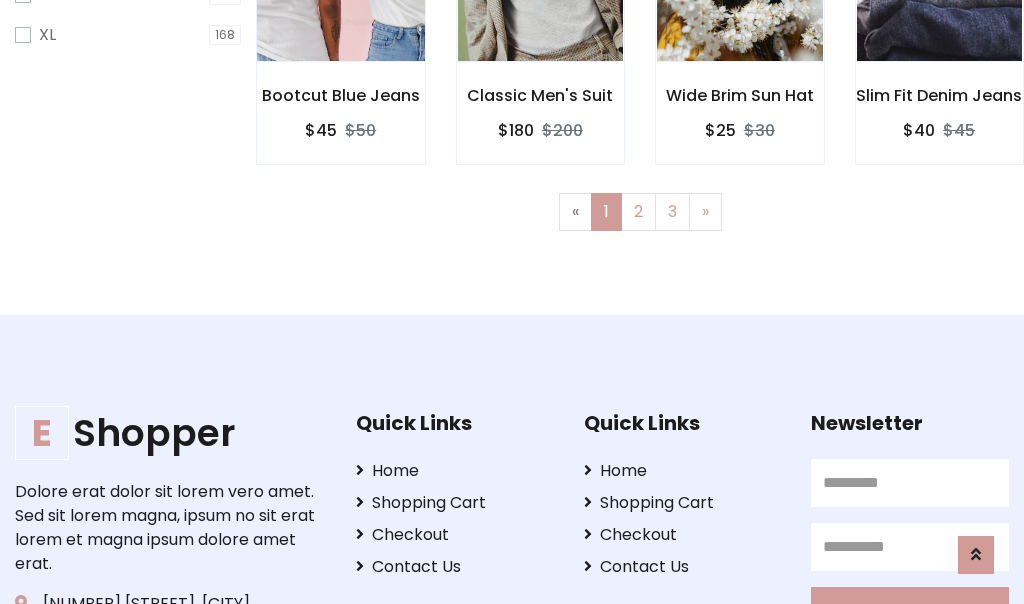 click at bounding box center (340, -38) 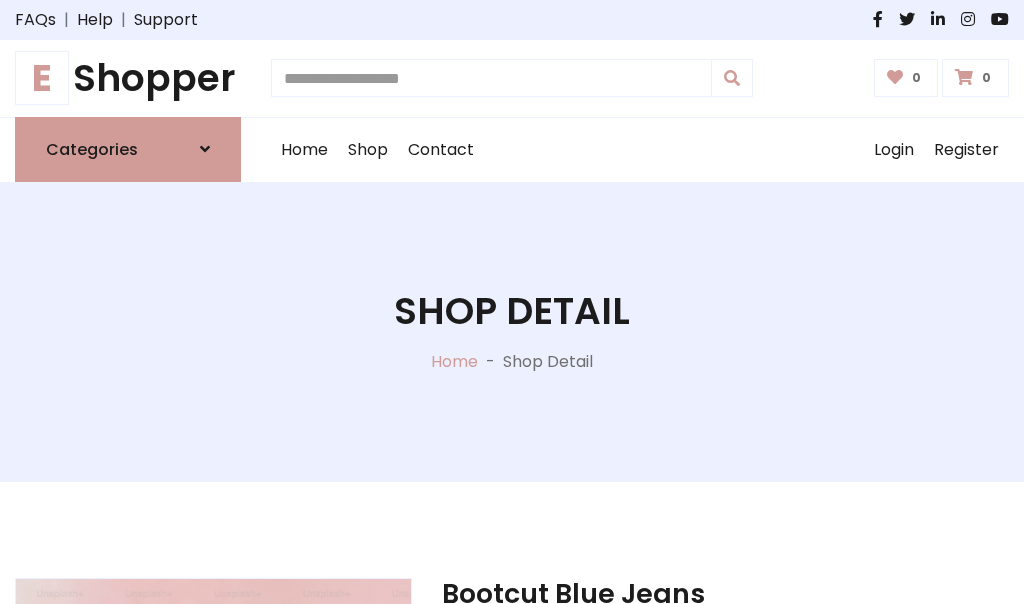 scroll, scrollTop: 1869, scrollLeft: 0, axis: vertical 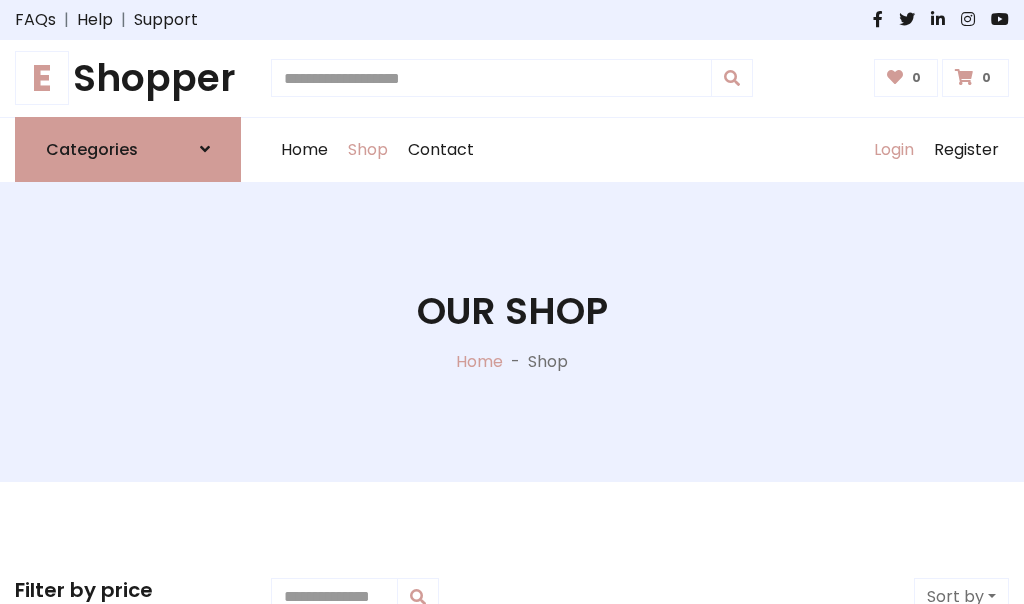 click on "Login" at bounding box center [894, 150] 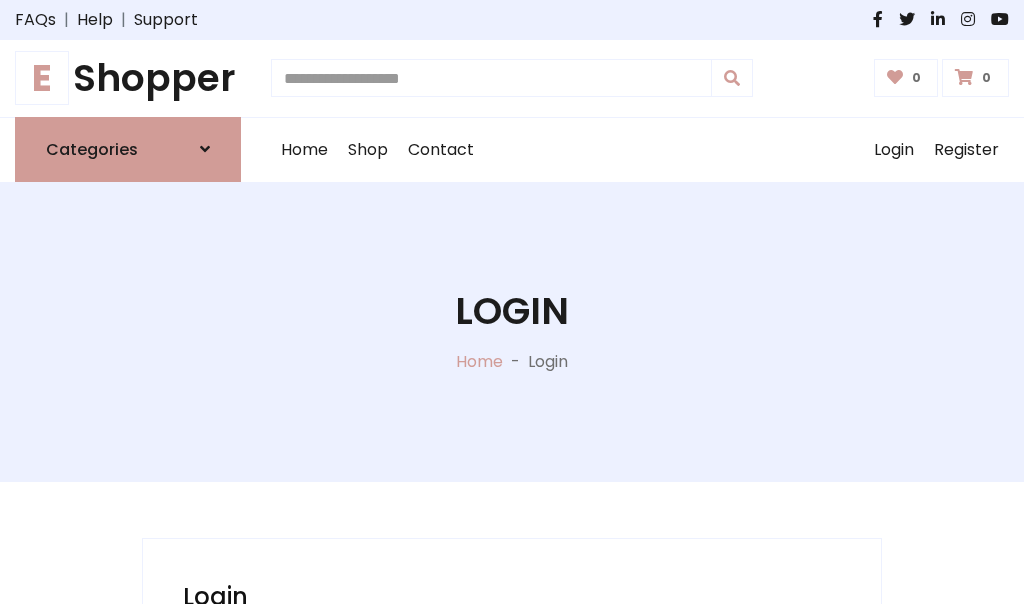 scroll, scrollTop: 0, scrollLeft: 0, axis: both 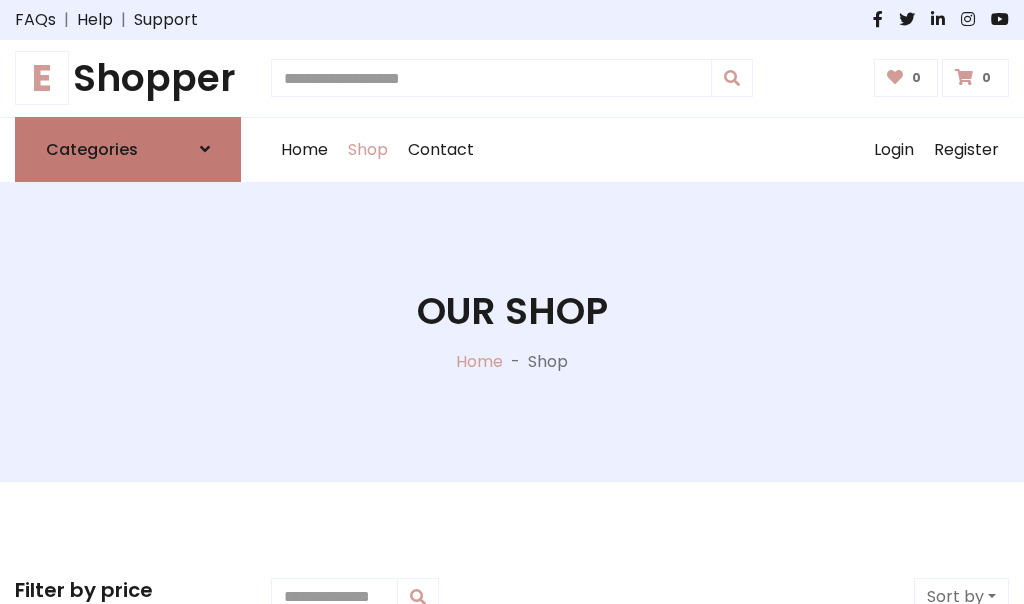 click at bounding box center [205, 149] 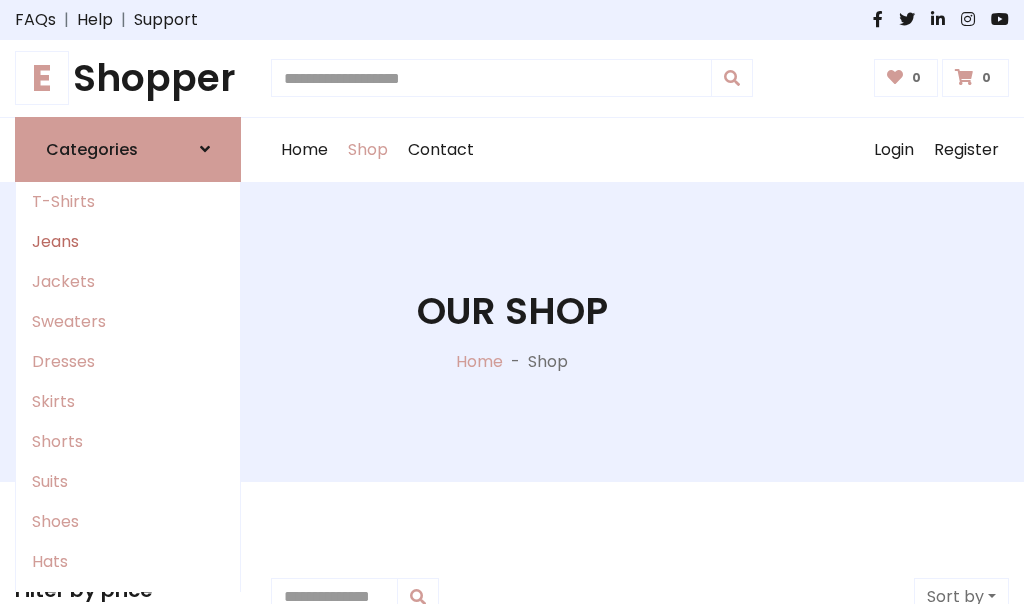 click on "Jeans" at bounding box center [128, 242] 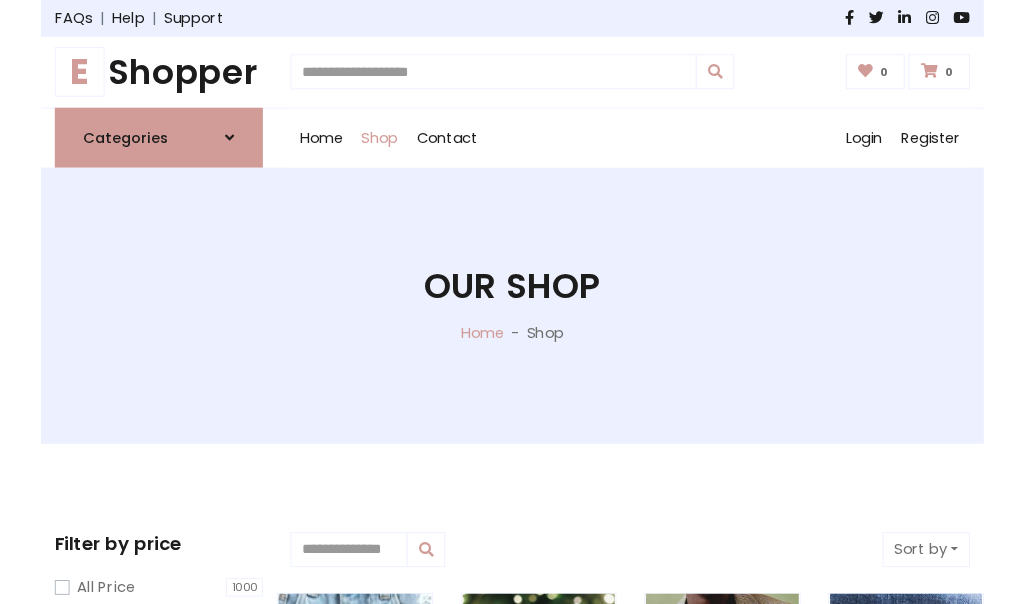 scroll, scrollTop: 0, scrollLeft: 0, axis: both 